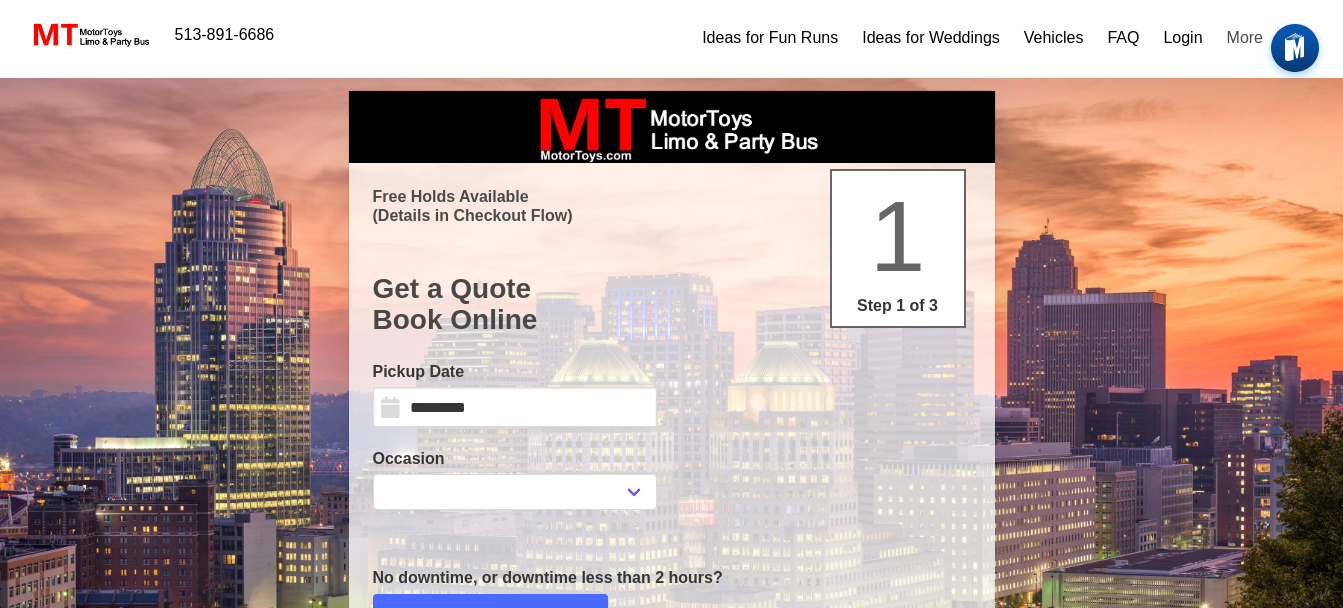 scroll, scrollTop: 0, scrollLeft: 0, axis: both 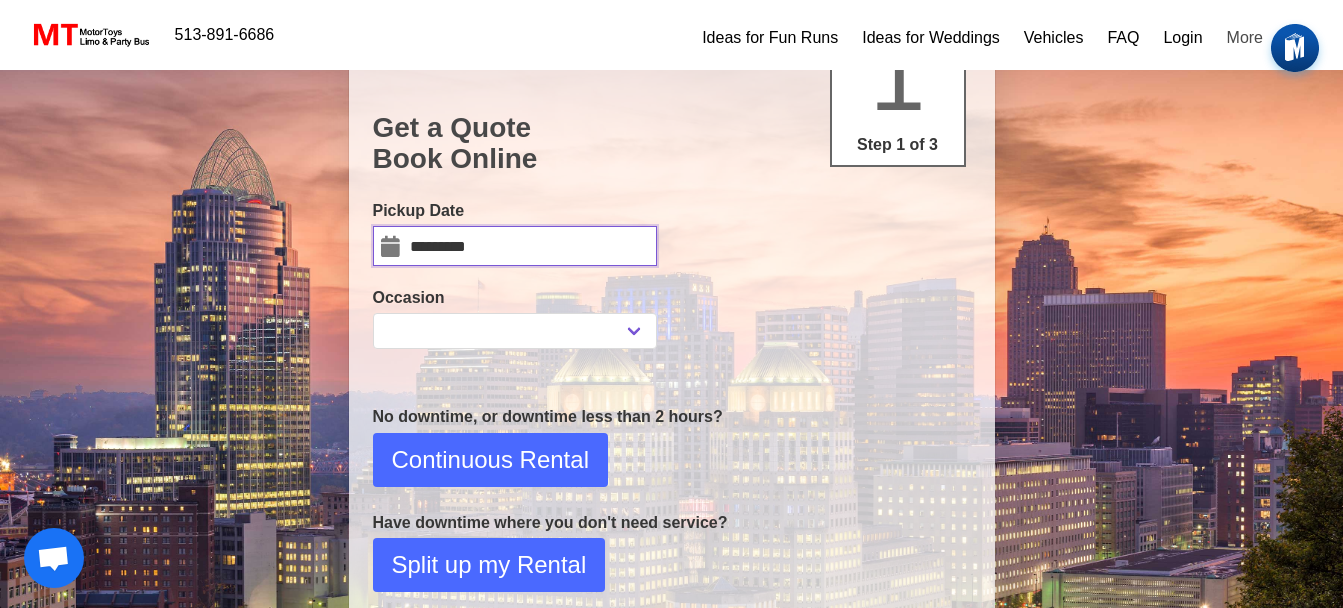 click on "*********" at bounding box center [515, 246] 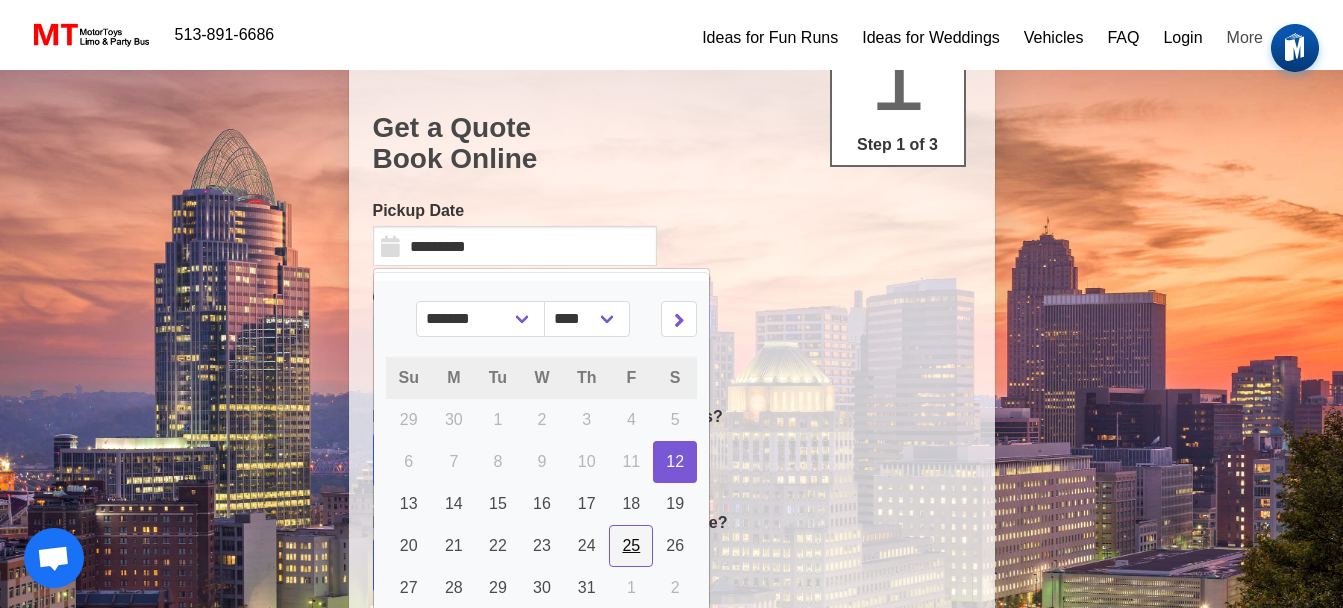 click on "25" at bounding box center [631, 545] 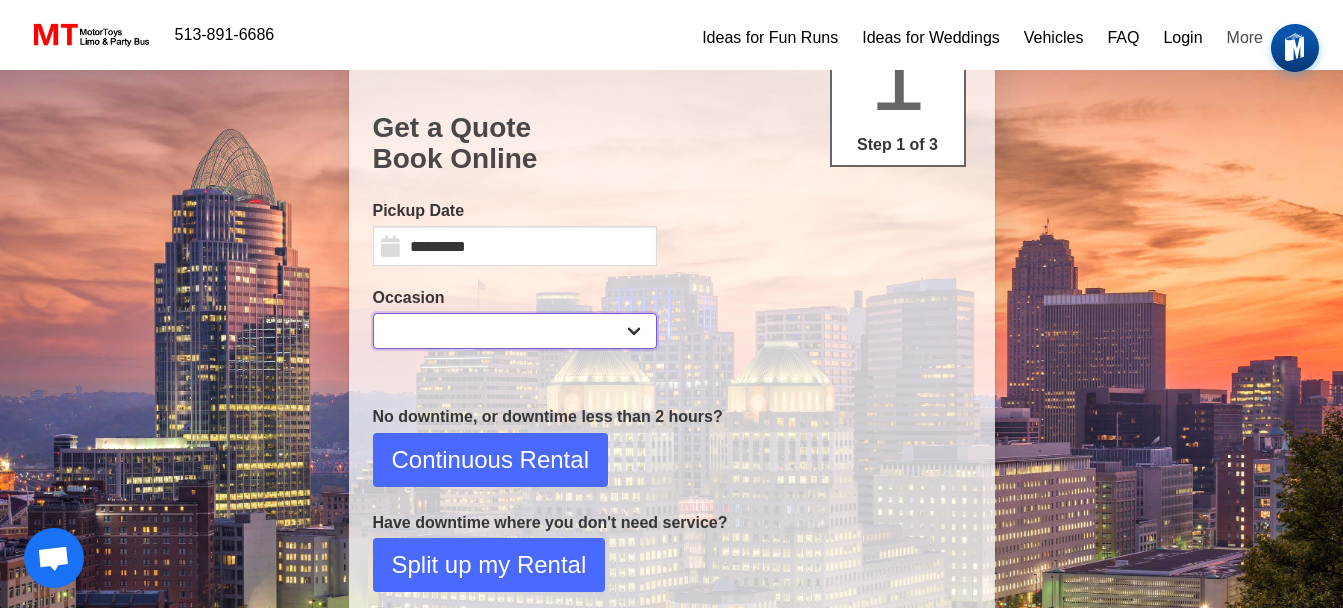 click on "**********" at bounding box center [515, 331] 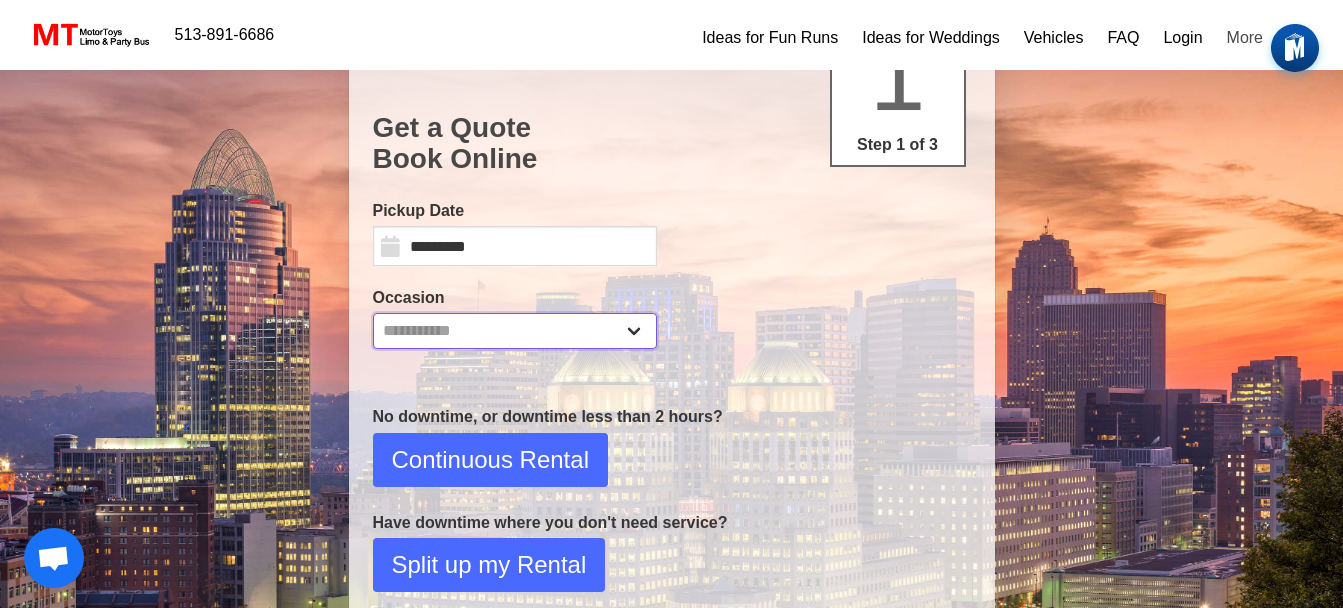 click on "**********" at bounding box center (515, 331) 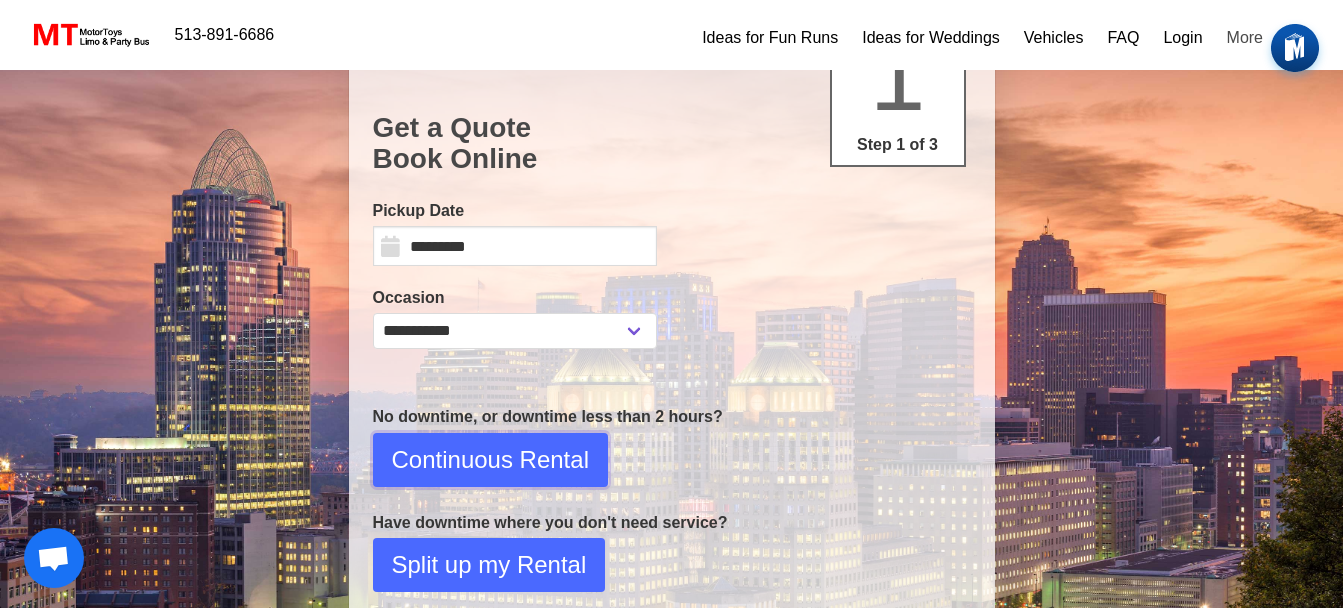 click on "Continuous Rental" at bounding box center (490, 460) 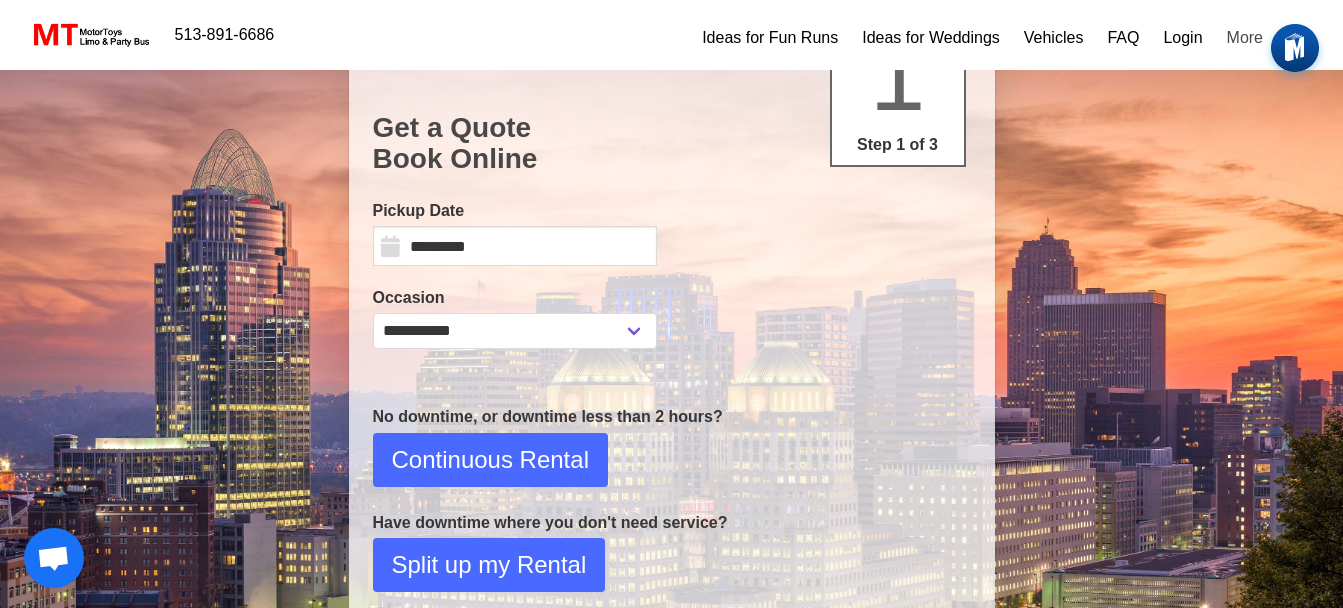 select on "*" 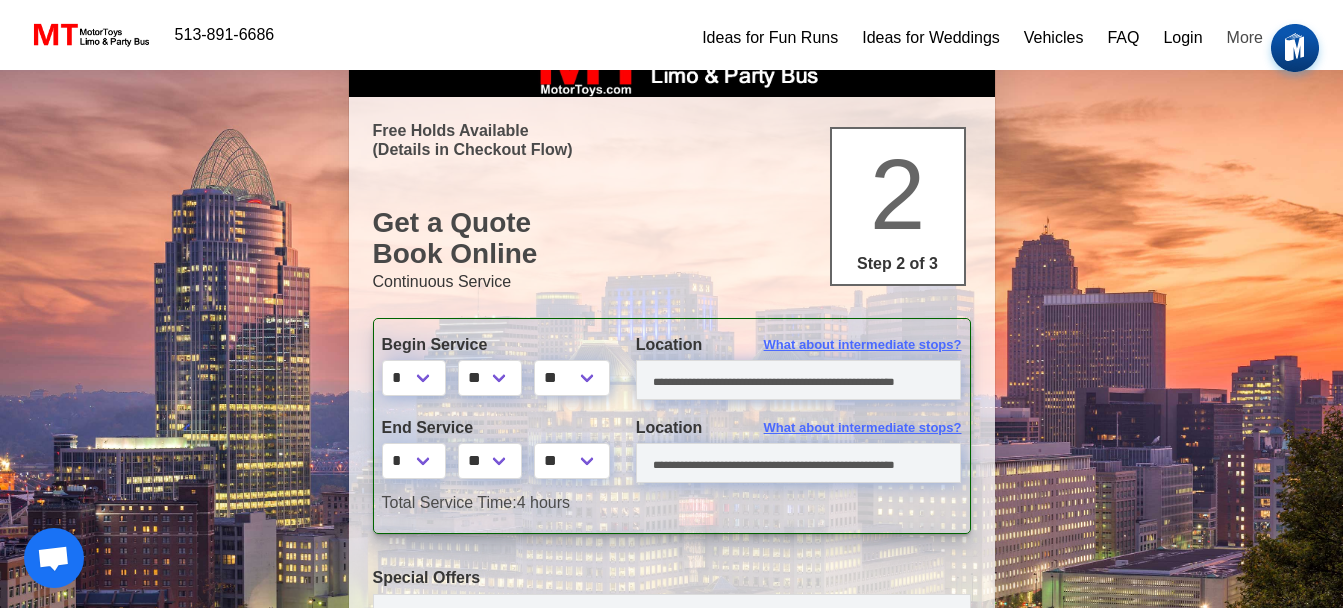 scroll, scrollTop: 0, scrollLeft: 0, axis: both 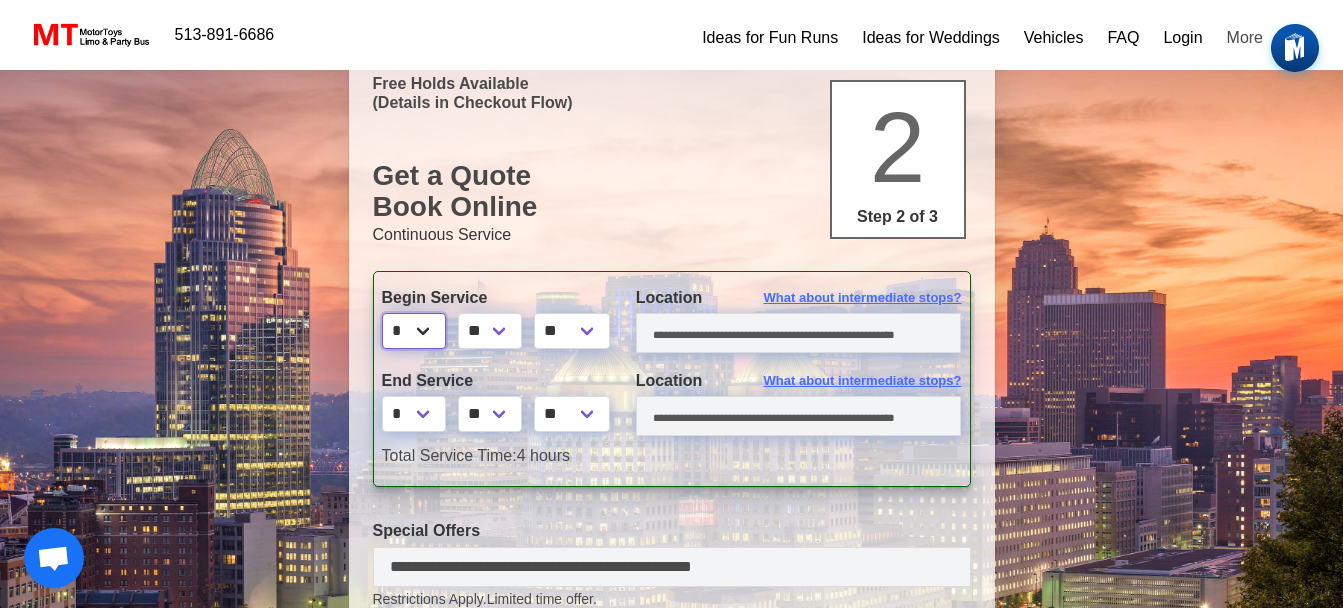click on "* * * * * * * * * ** ** **" at bounding box center (414, 331) 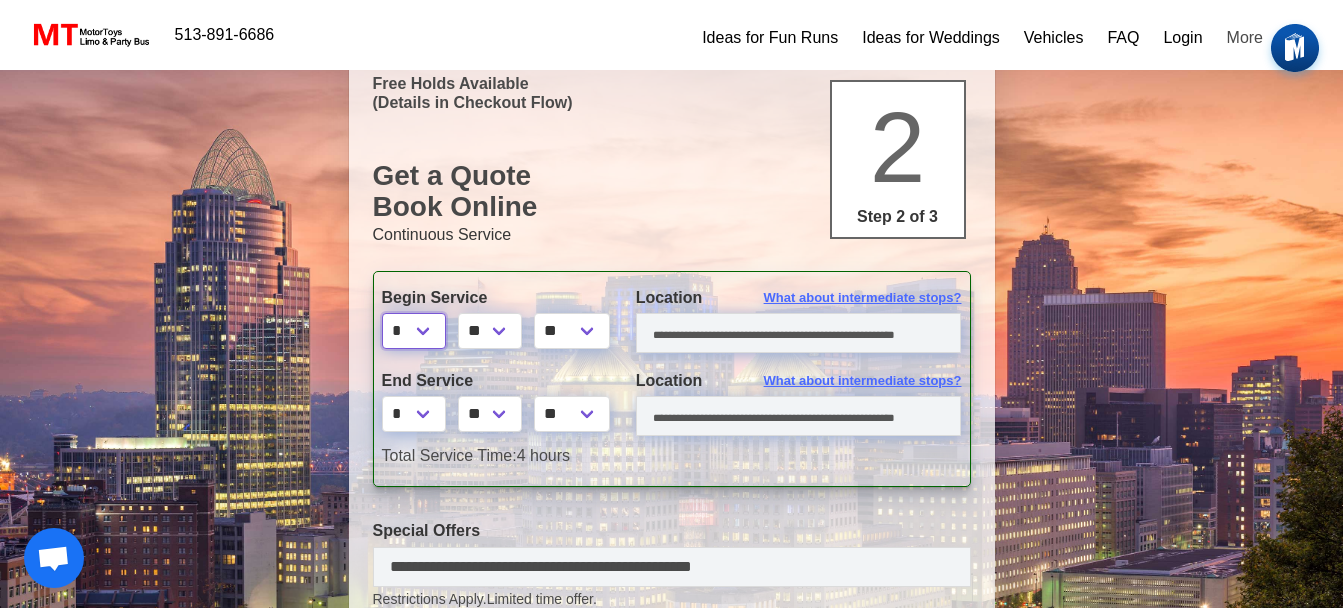 select on "*" 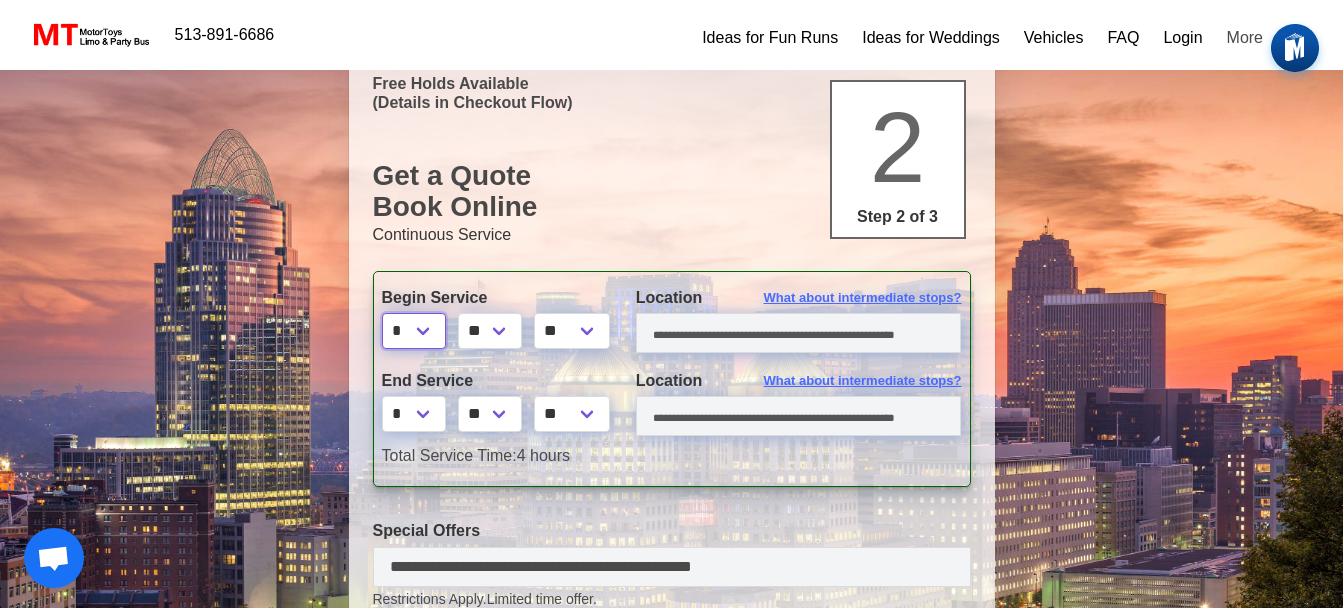 click on "* * * * * * * * * ** ** **" at bounding box center [414, 331] 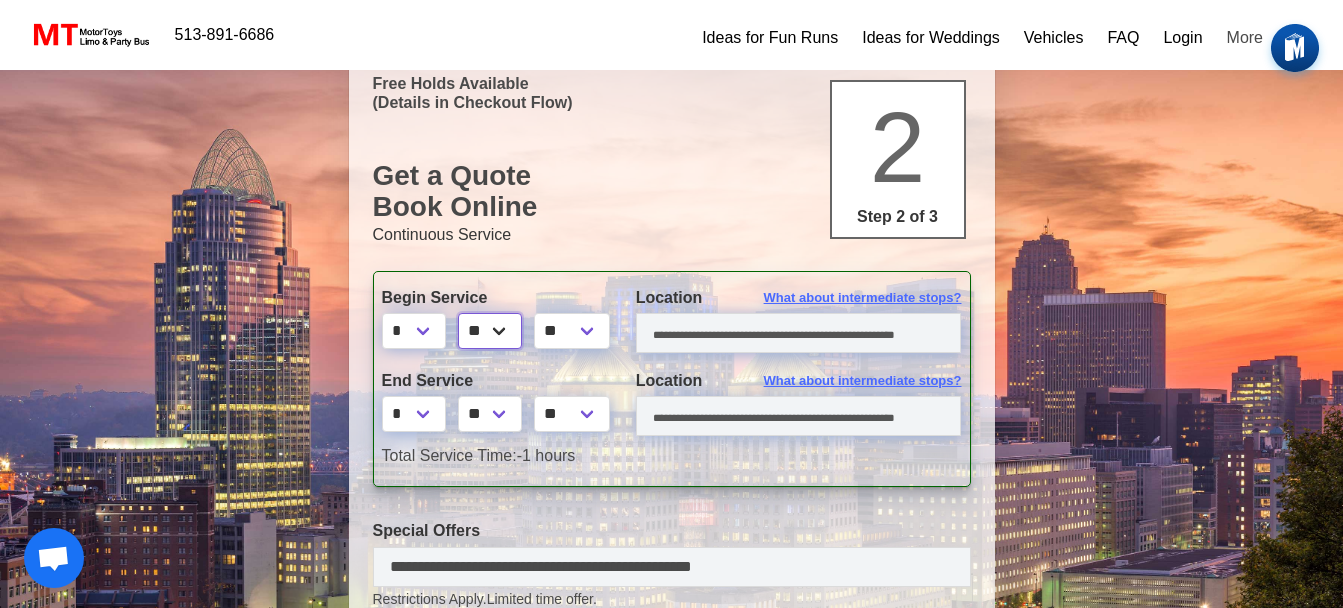 click on "** ** ** **" at bounding box center (490, 331) 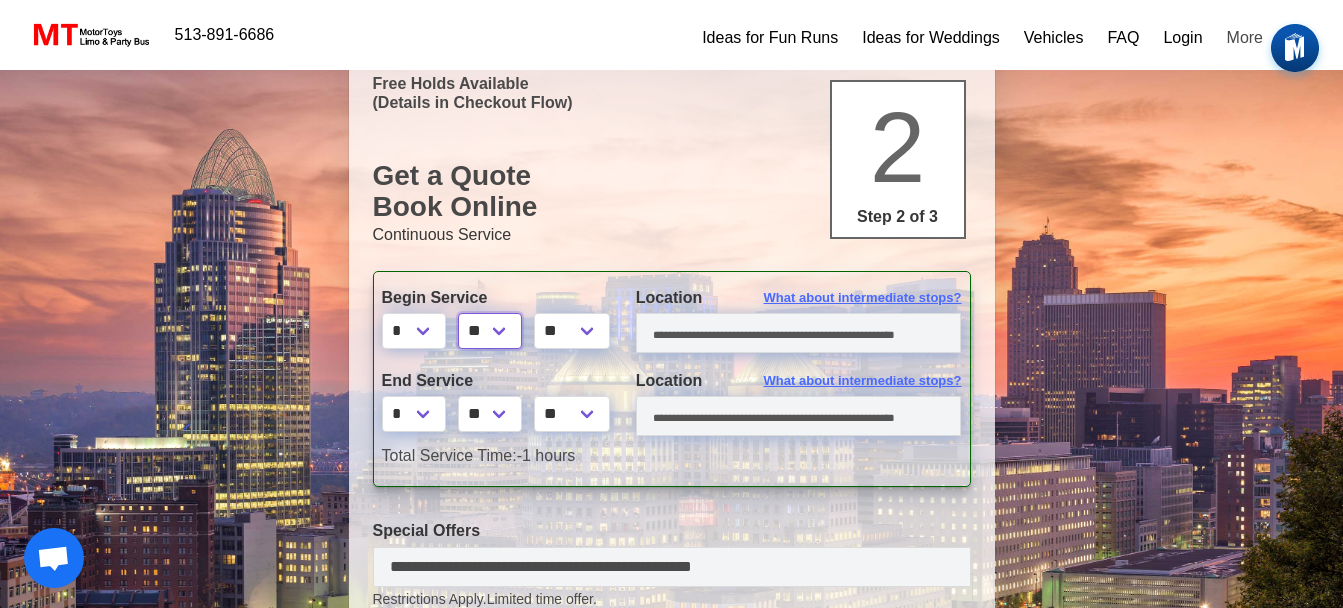 select on "*" 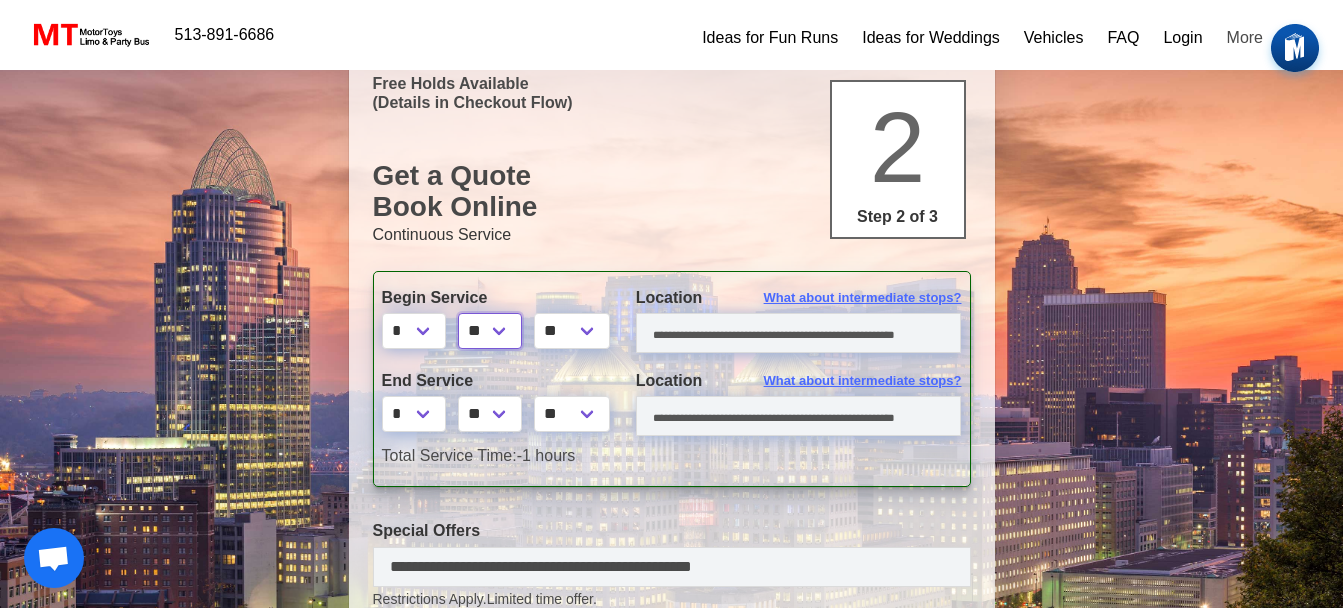 click on "** ** ** **" at bounding box center [490, 331] 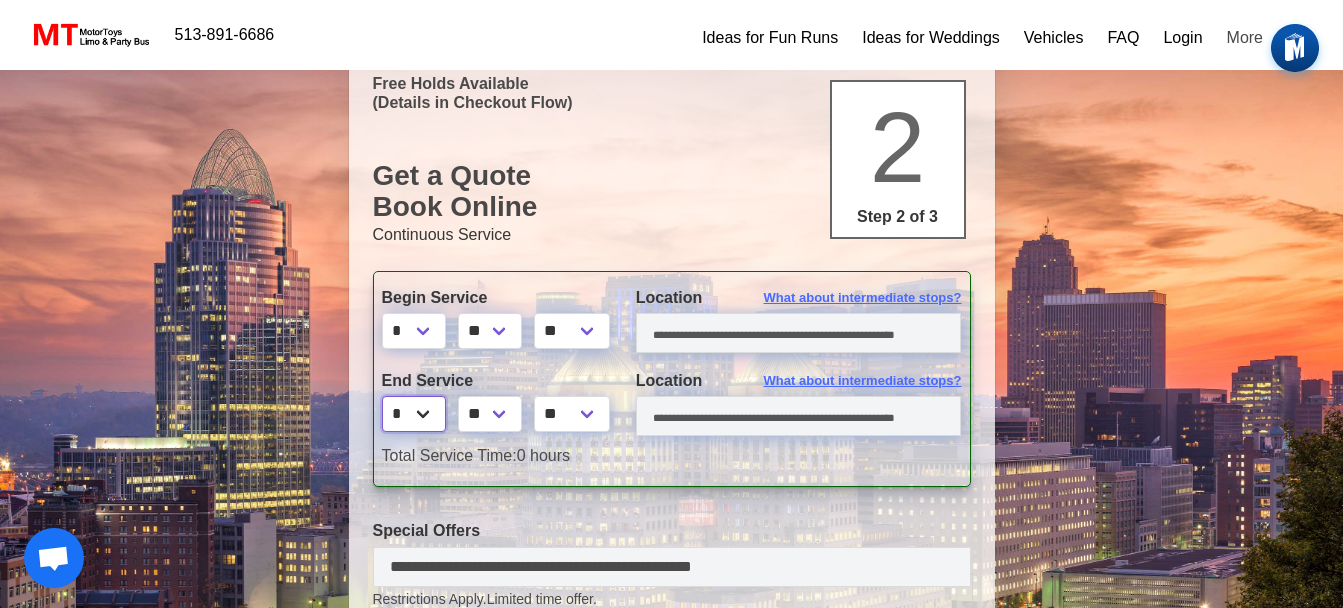 click on "* * * * * * * * * ** ** **" at bounding box center (414, 414) 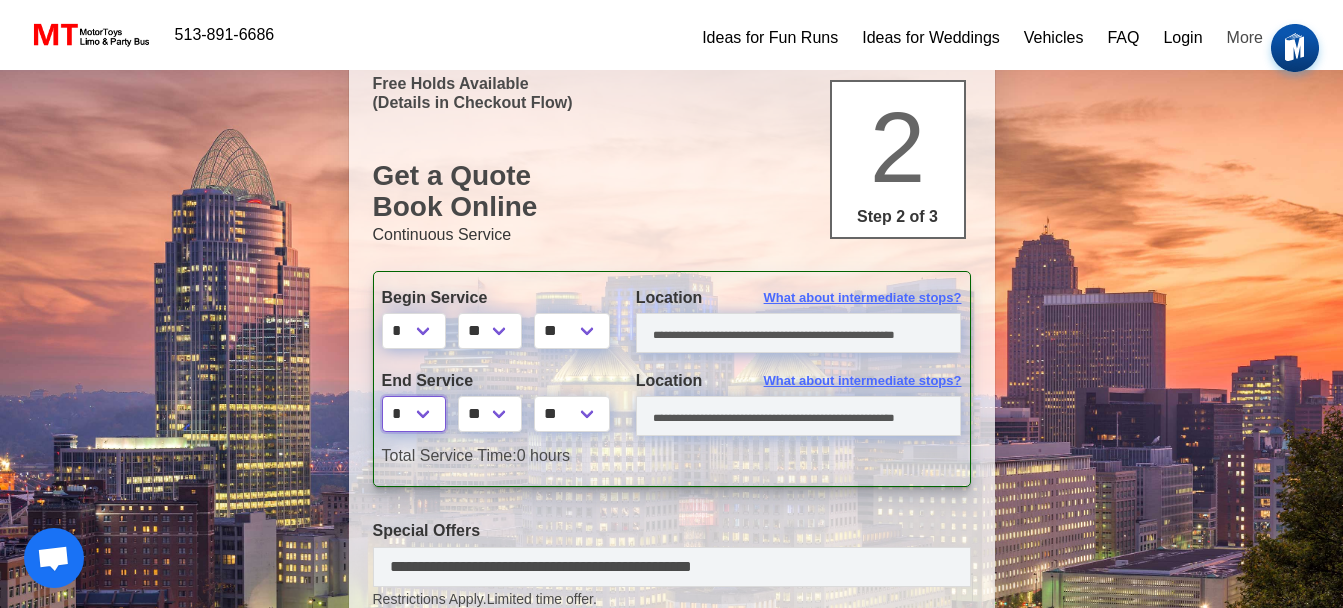 select on "**" 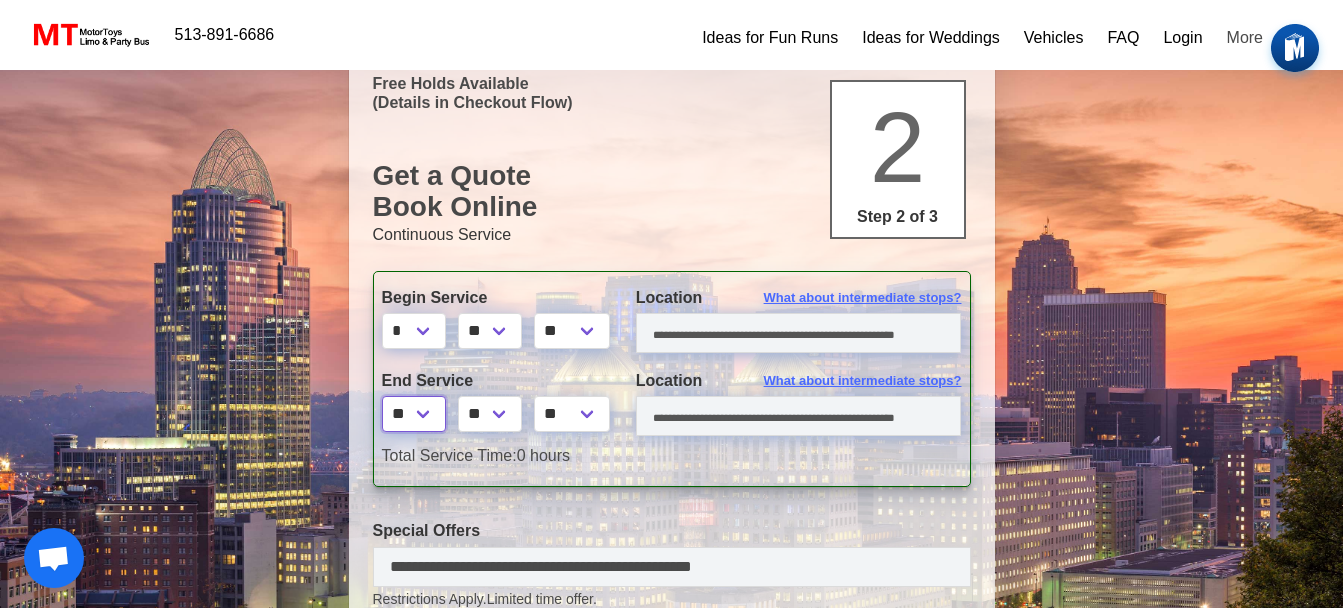 click on "* * * * * * * * * ** ** **" at bounding box center (414, 414) 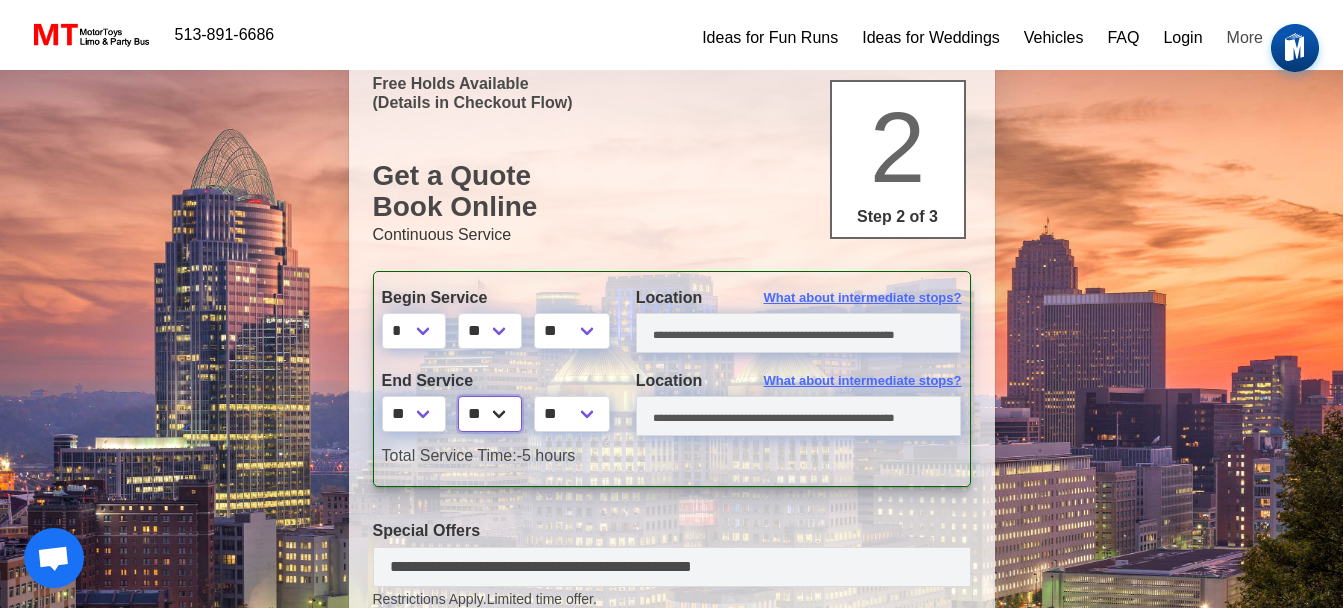 click on "** ** ** **" at bounding box center (490, 414) 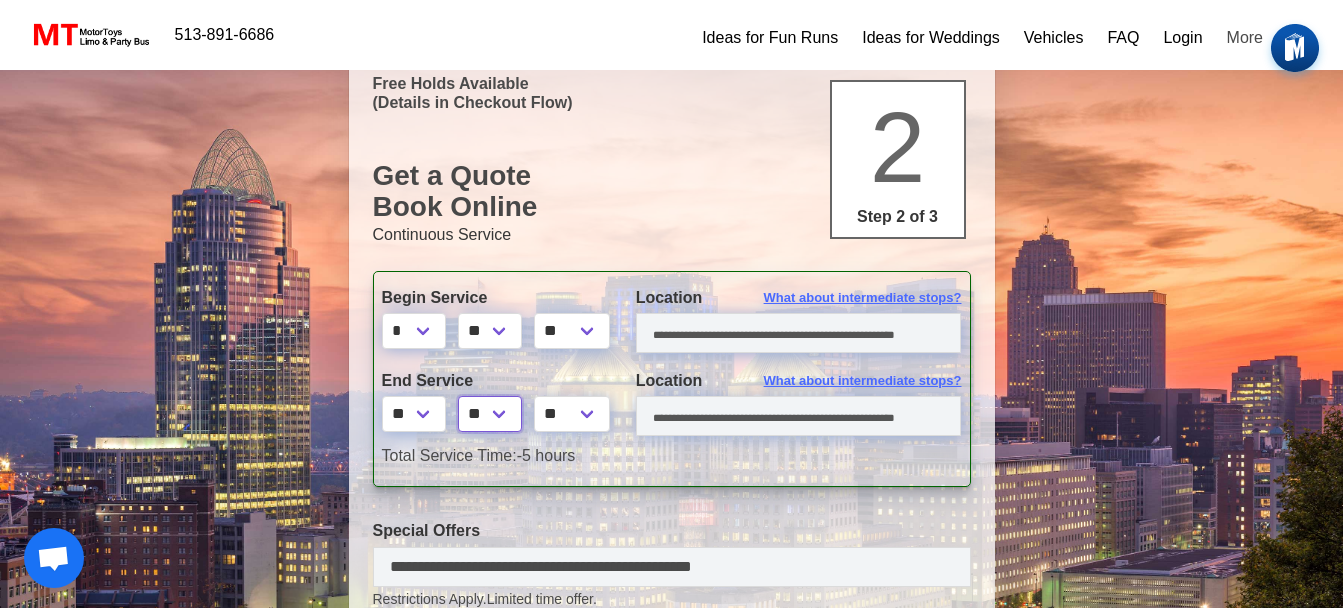 select on "*" 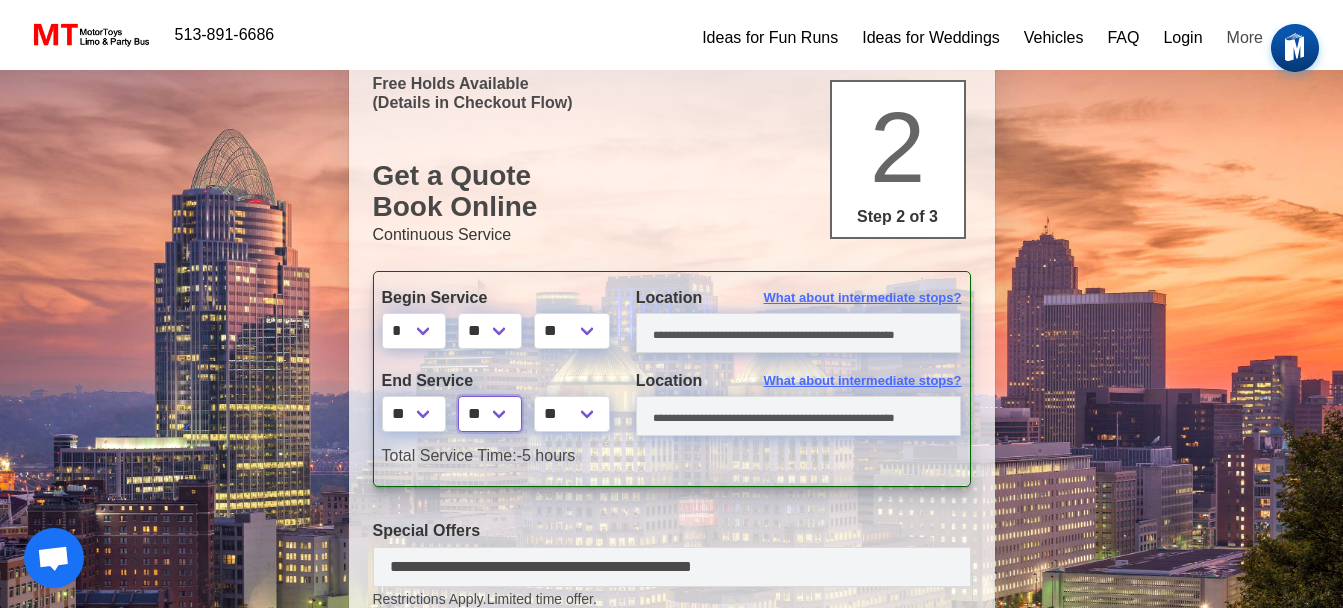 click on "** ** ** **" at bounding box center (490, 414) 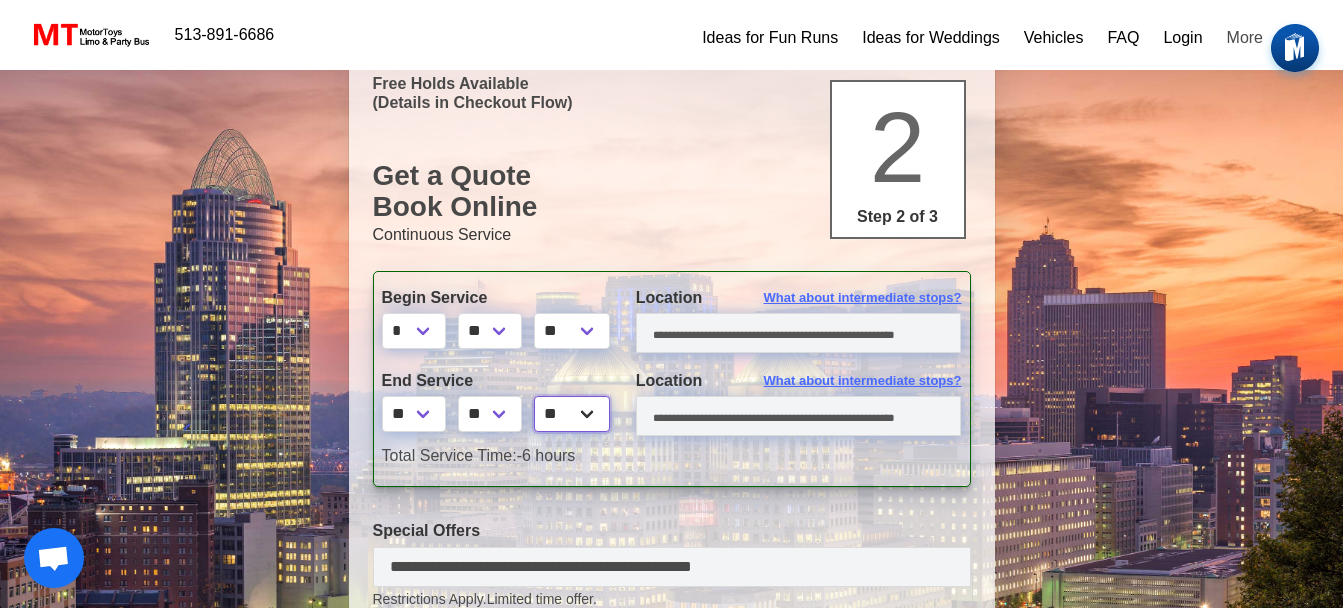 click on "**   **" at bounding box center [572, 414] 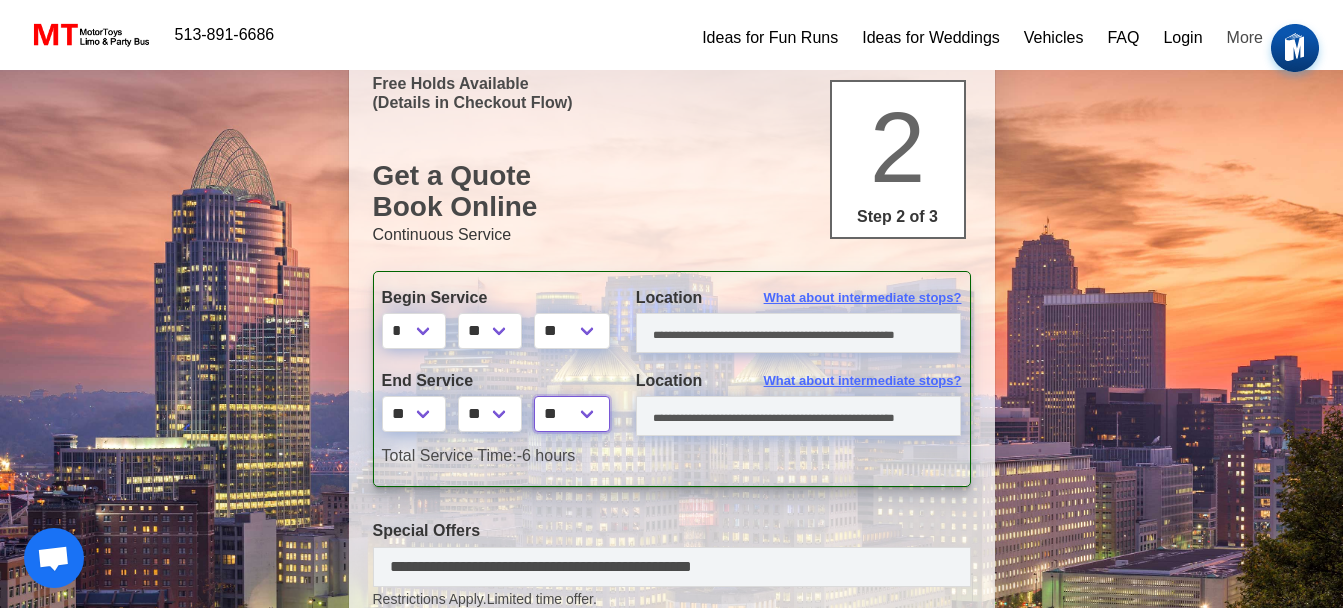 select on "*****" 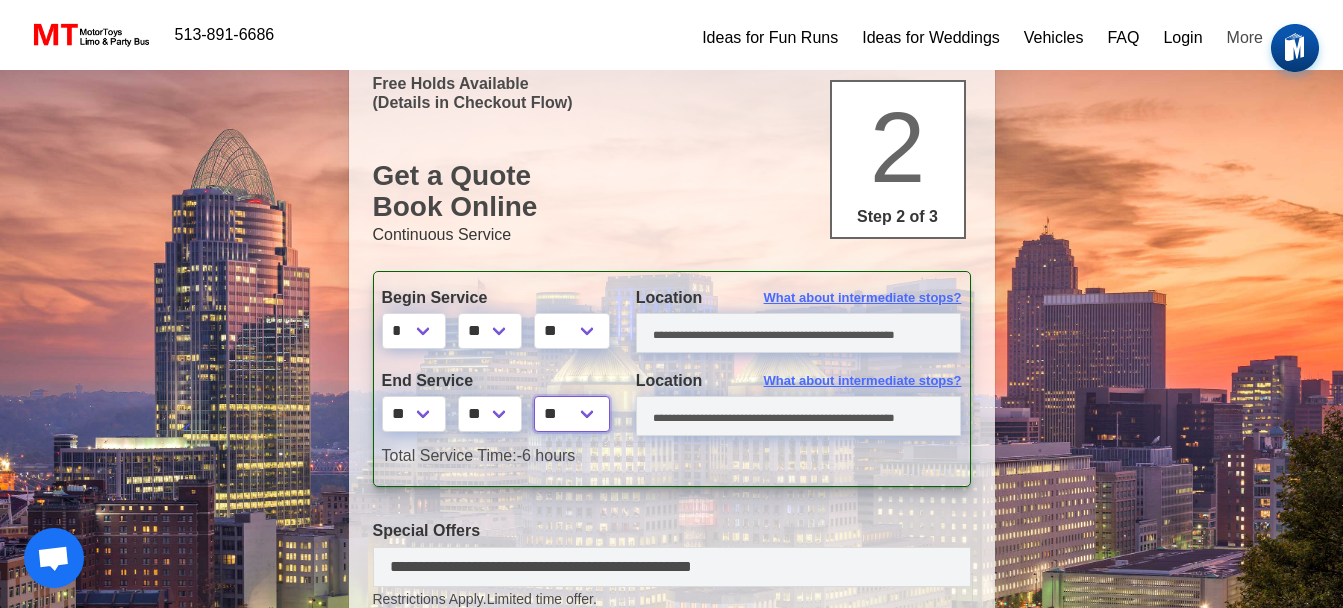 click on "**   **" at bounding box center [572, 414] 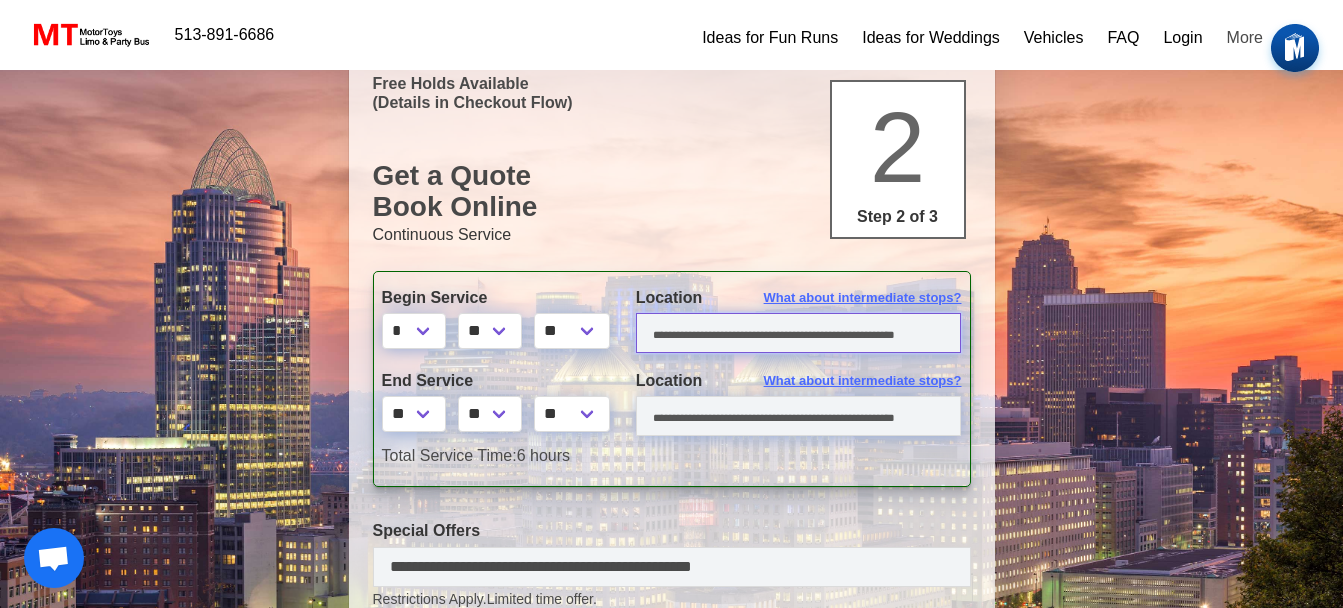 click at bounding box center [799, 333] 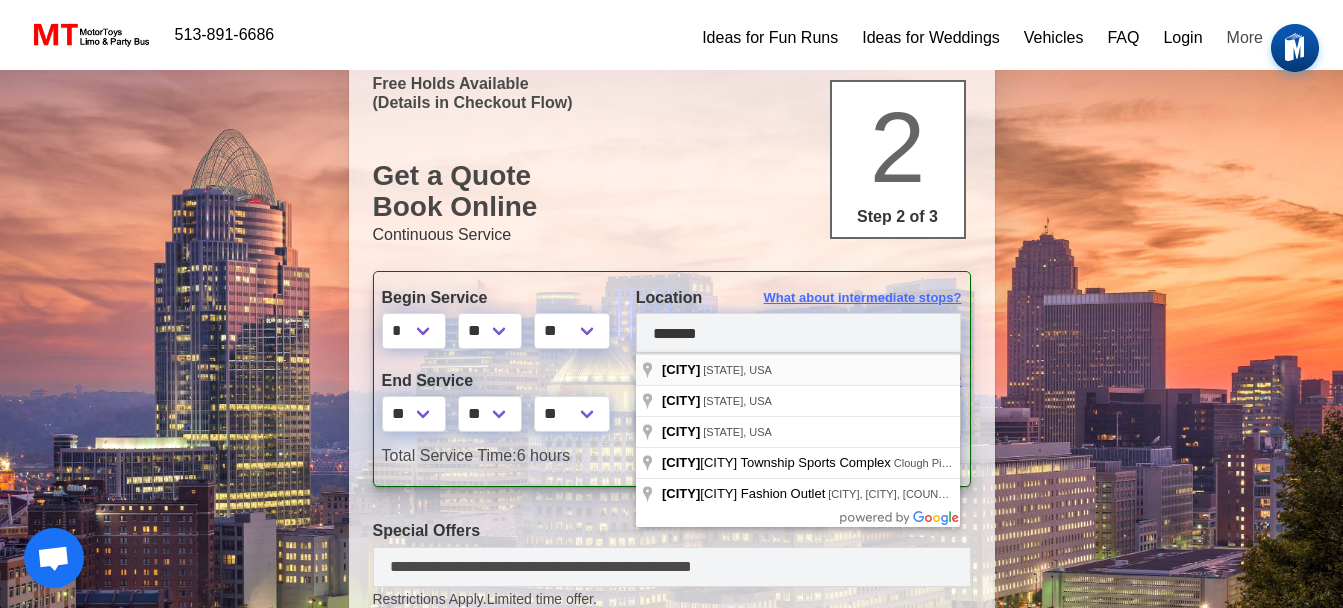 type on "**********" 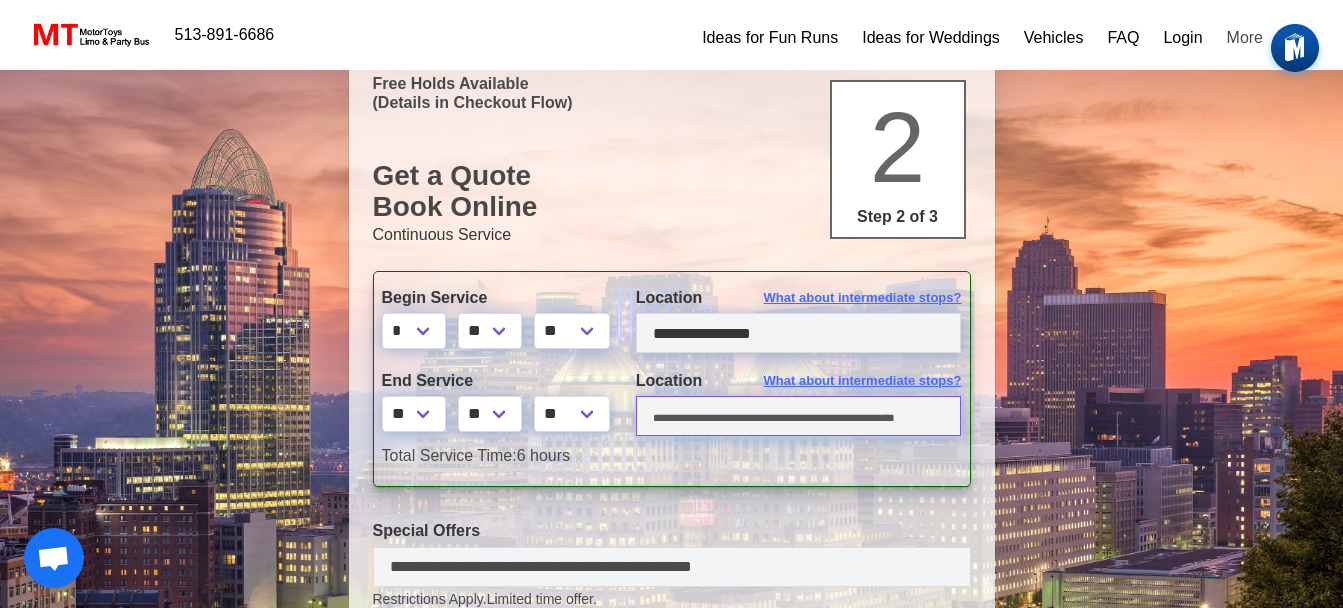 click at bounding box center [799, 416] 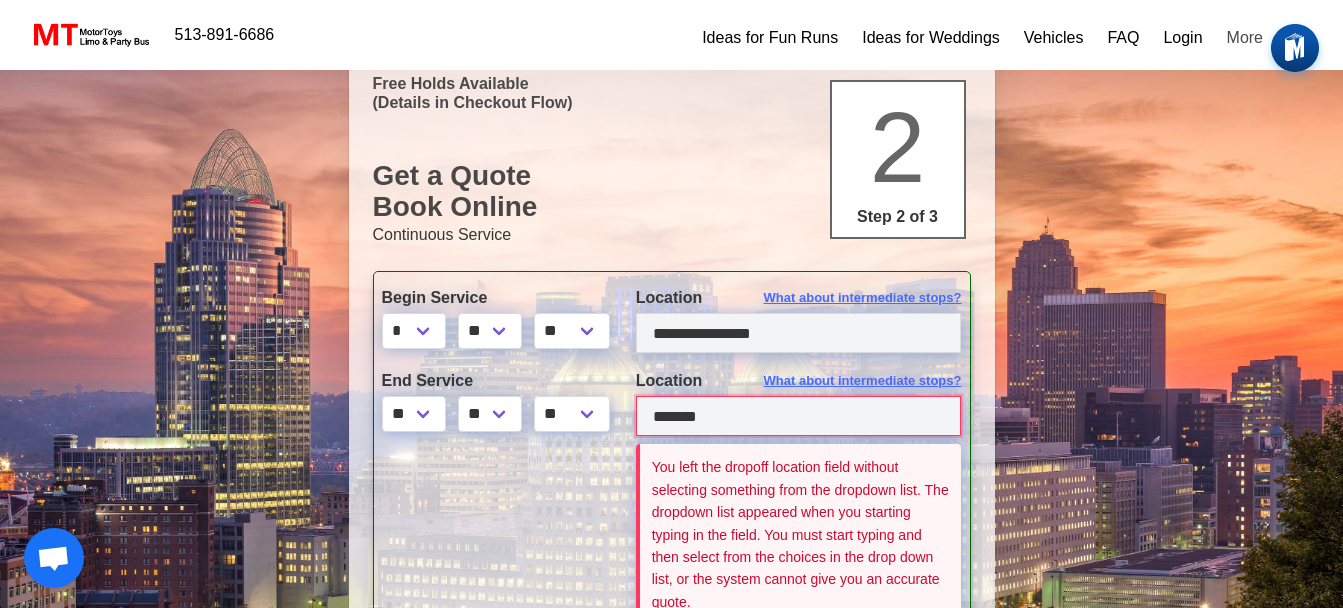 click on "*******" at bounding box center [799, 416] 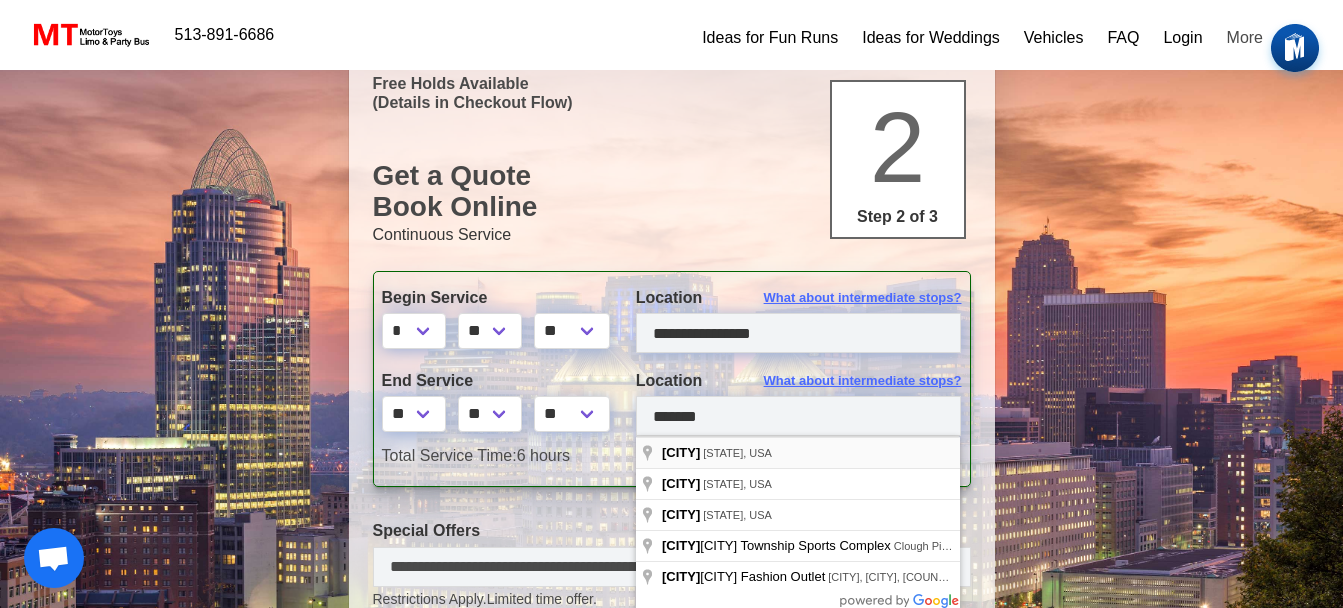 type on "**********" 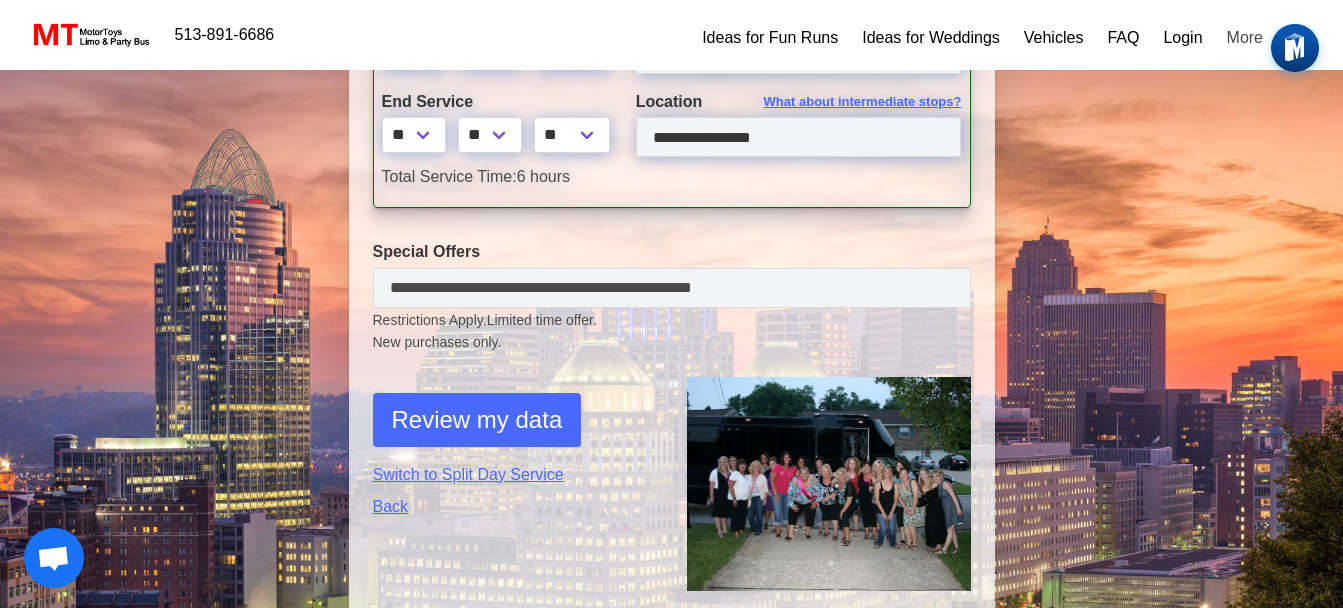 scroll, scrollTop: 394, scrollLeft: 0, axis: vertical 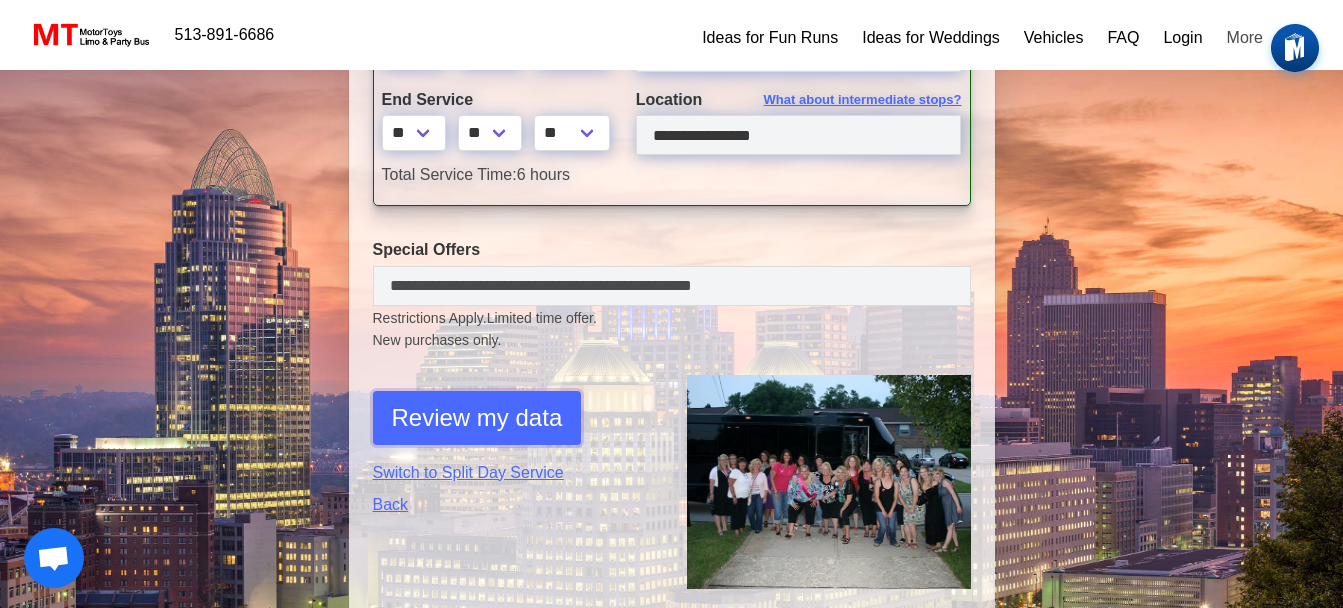 click on "Review my data" at bounding box center (477, 418) 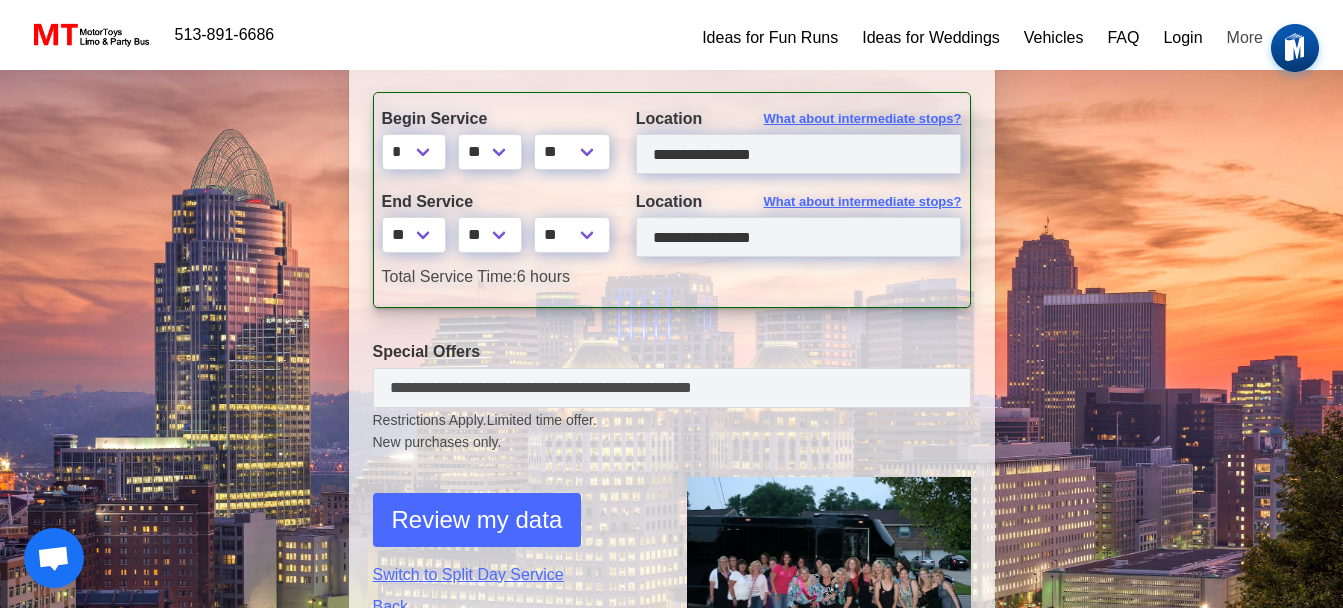select on "*" 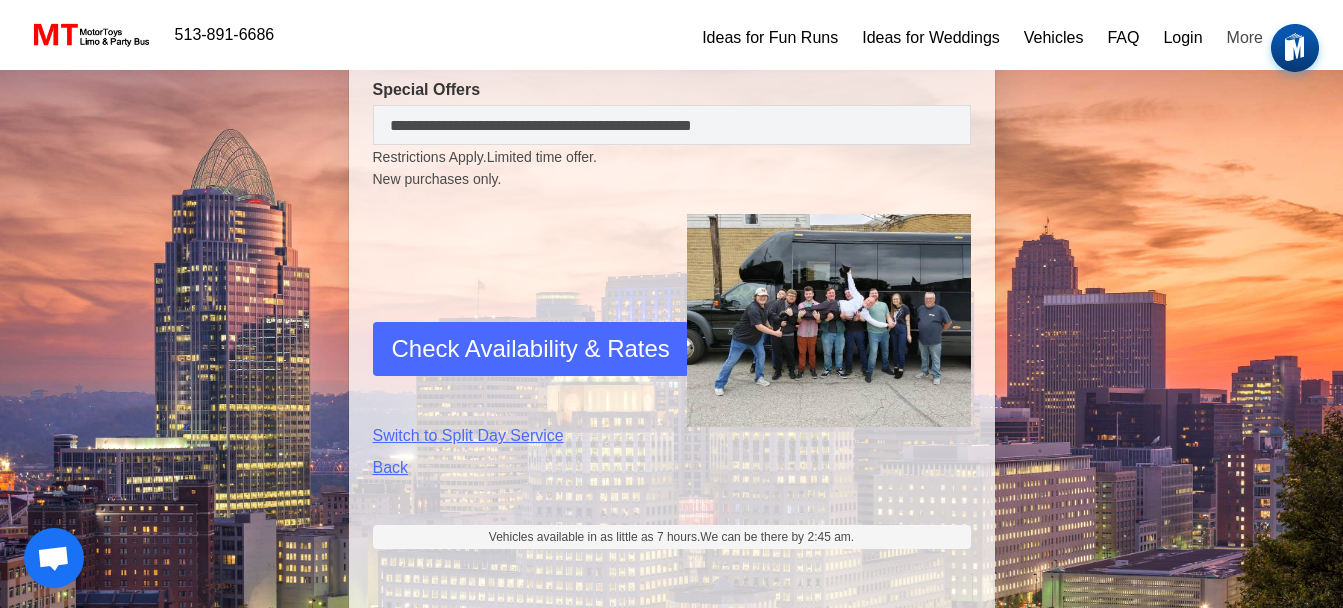 scroll, scrollTop: 738, scrollLeft: 0, axis: vertical 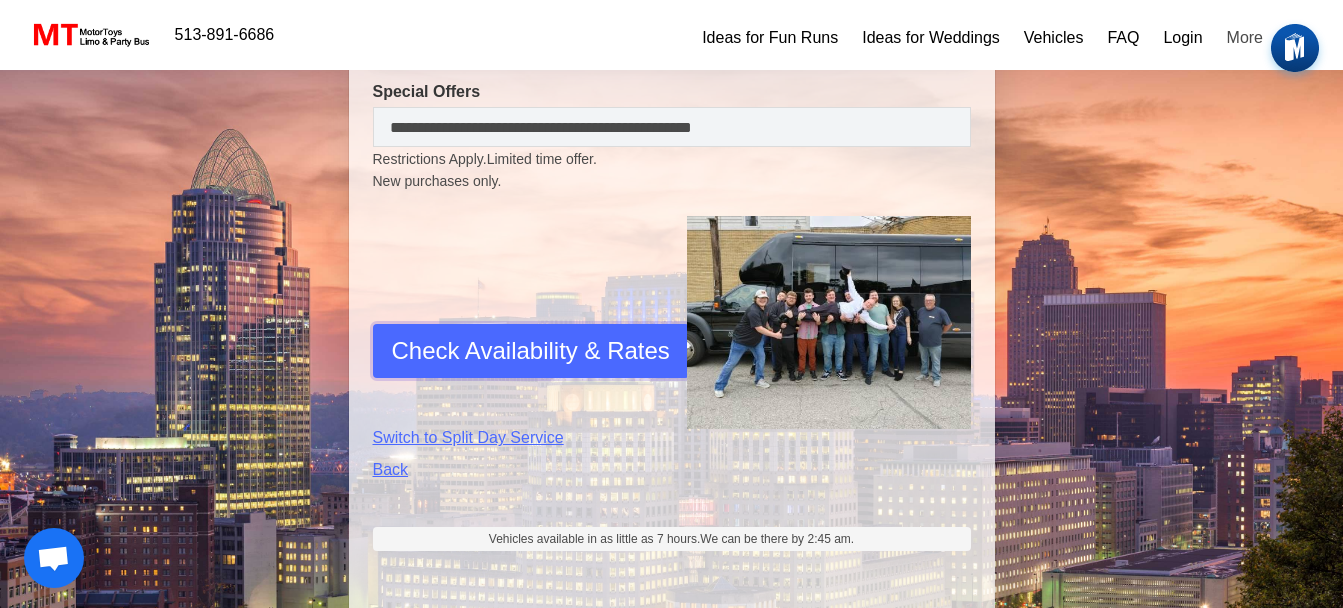 click on "Check Availability & Rates" at bounding box center (531, 351) 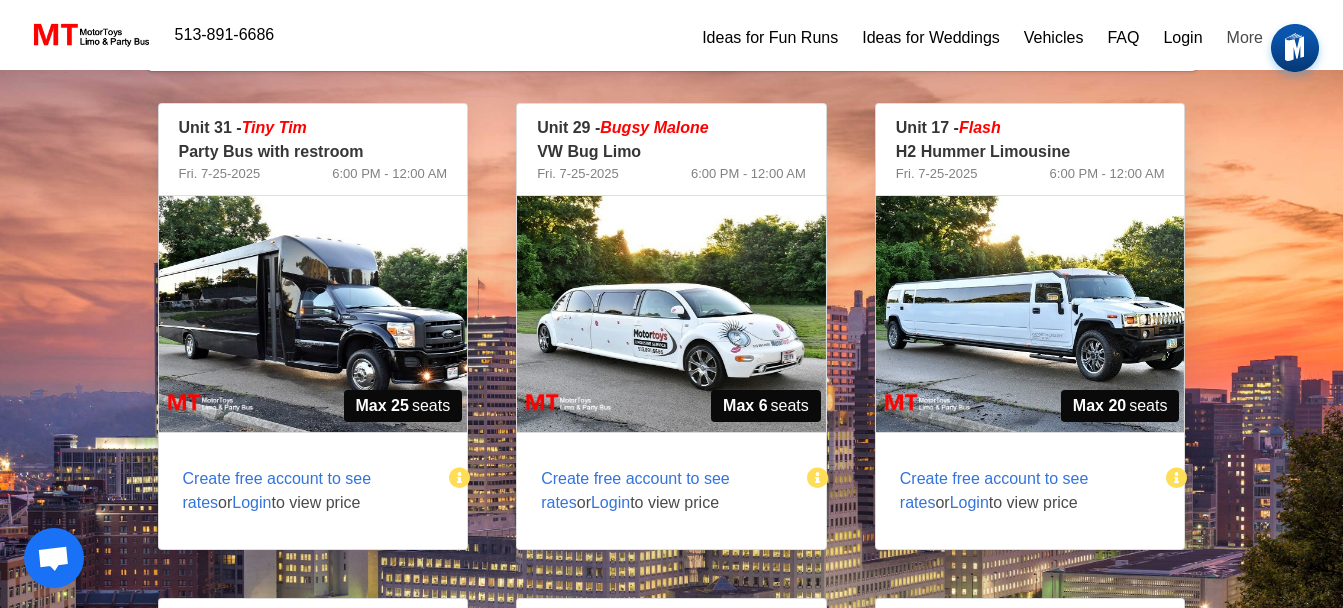 scroll, scrollTop: 409, scrollLeft: 0, axis: vertical 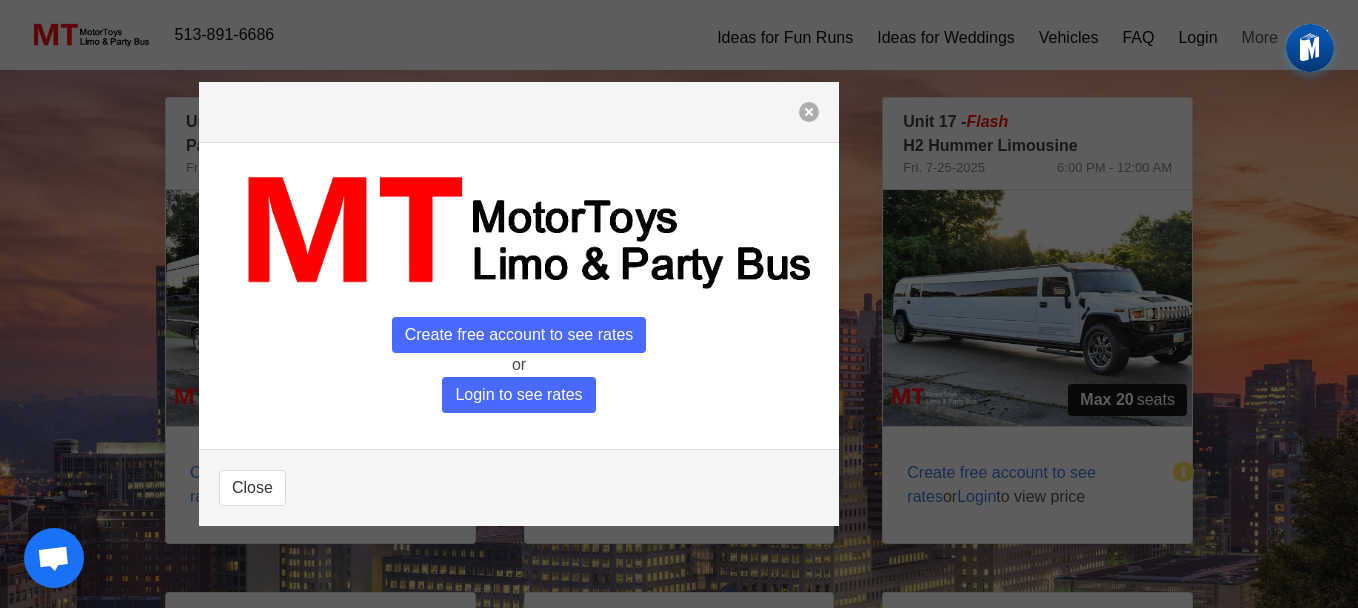 click at bounding box center [809, 112] 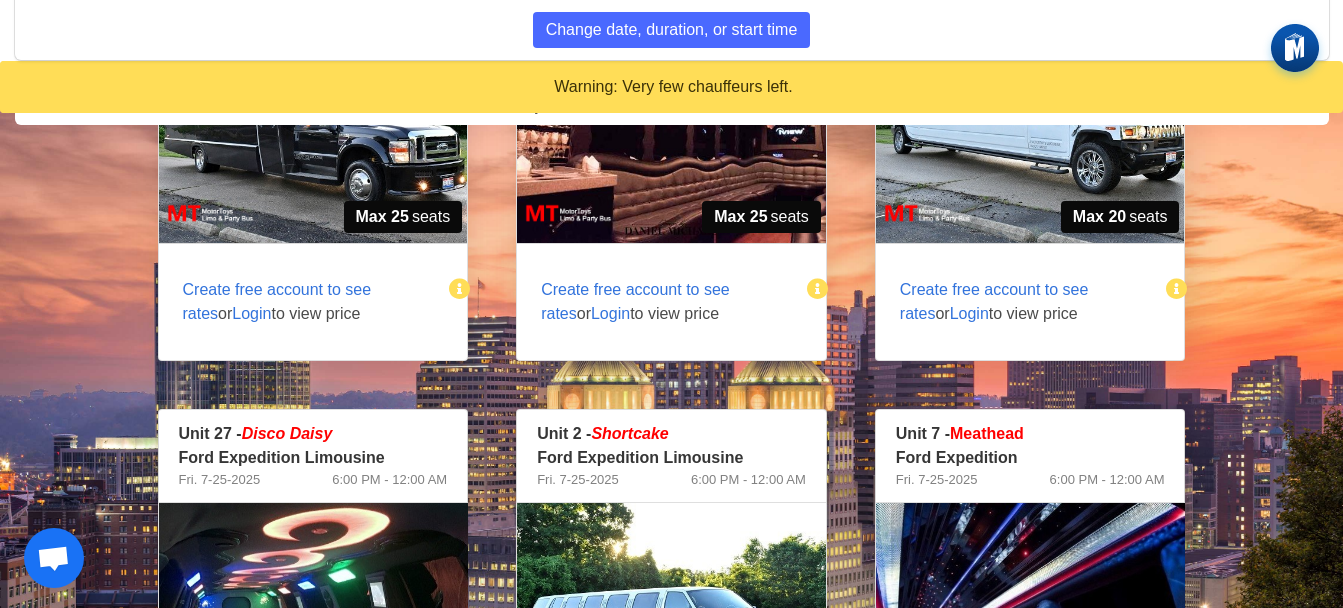 scroll, scrollTop: 936, scrollLeft: 0, axis: vertical 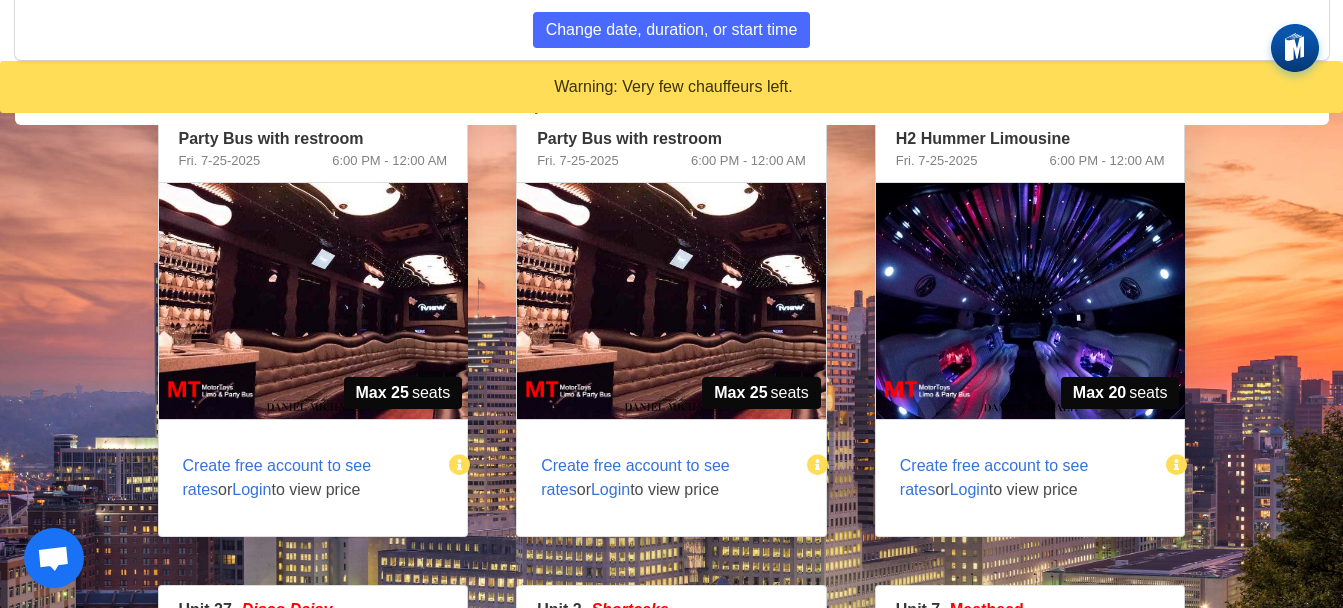 click on "Create free account to see rates   or  Login  to view price" at bounding box center (1022, 478) 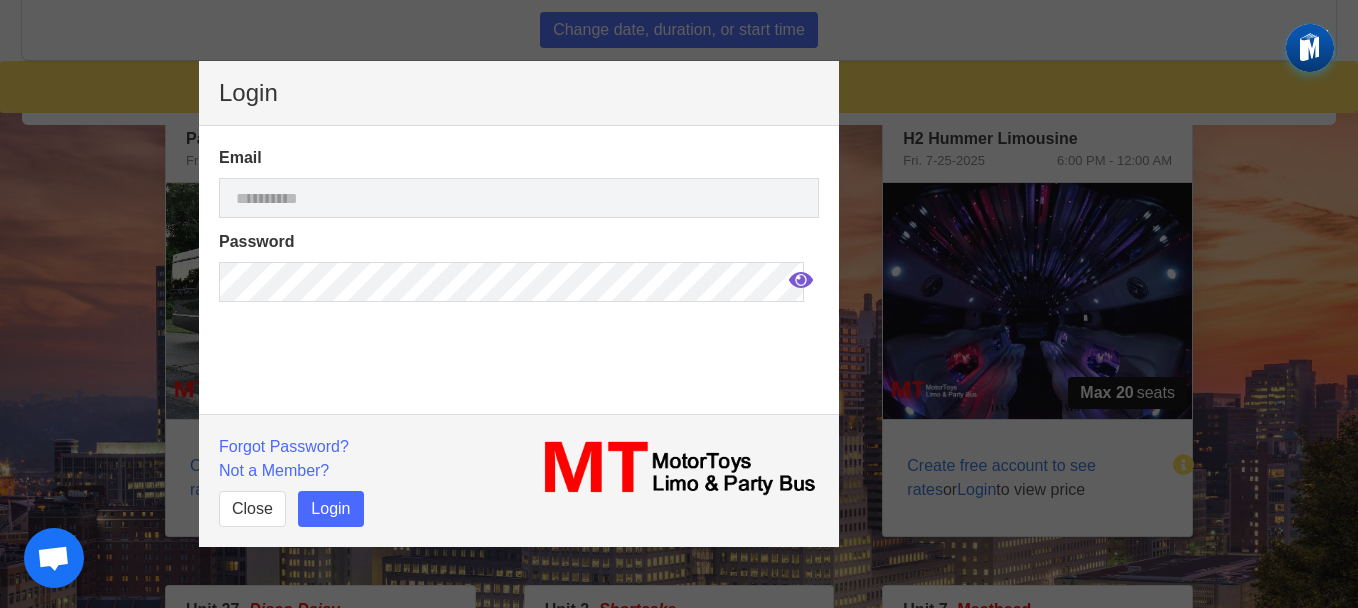 click on "Login     Email             Password               Forgot Password?   Not a Member?
Close
Login" at bounding box center [679, 304] 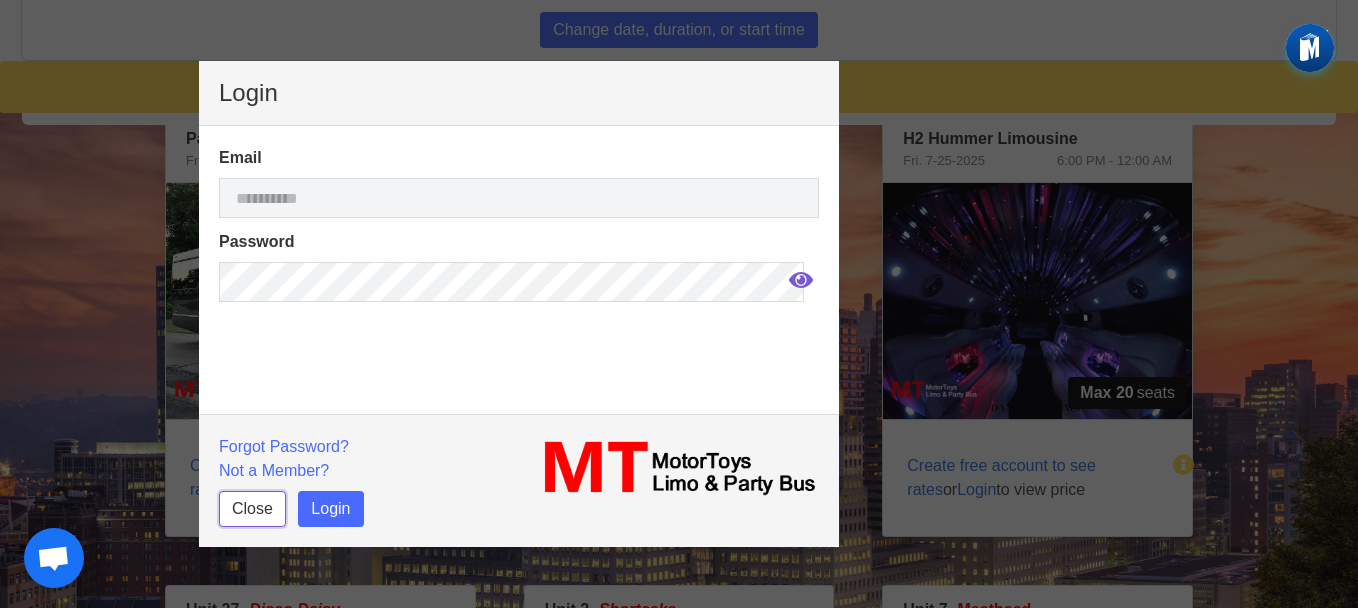 click on "Close" at bounding box center [252, 509] 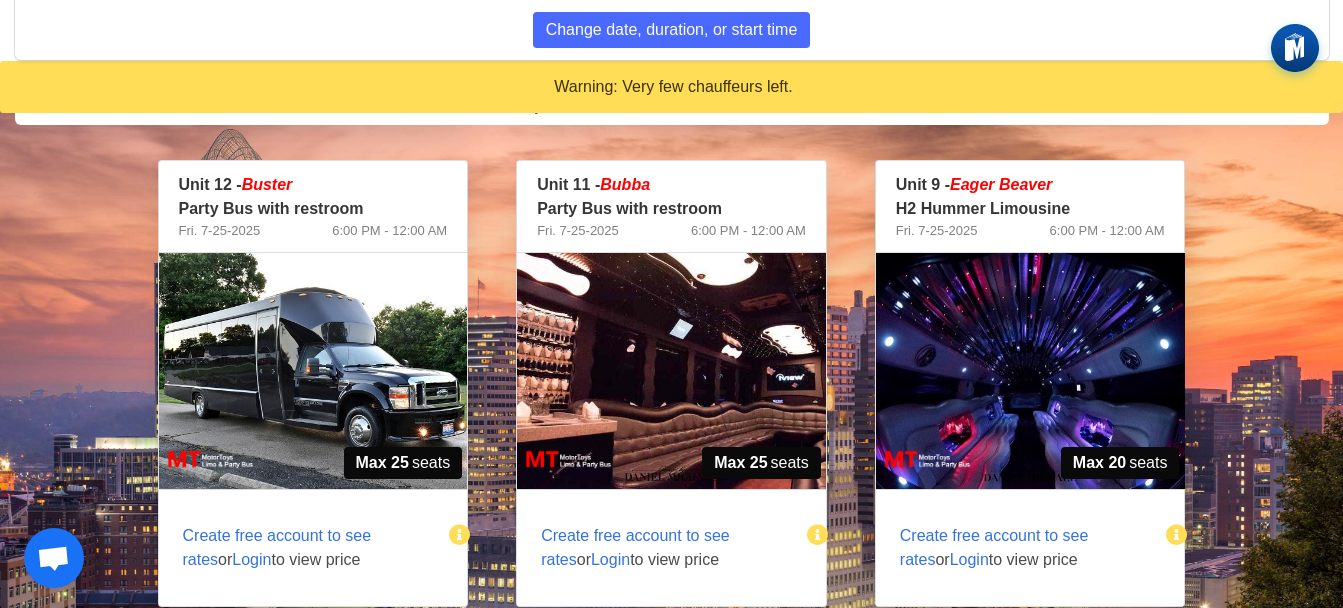 scroll, scrollTop: 643, scrollLeft: 0, axis: vertical 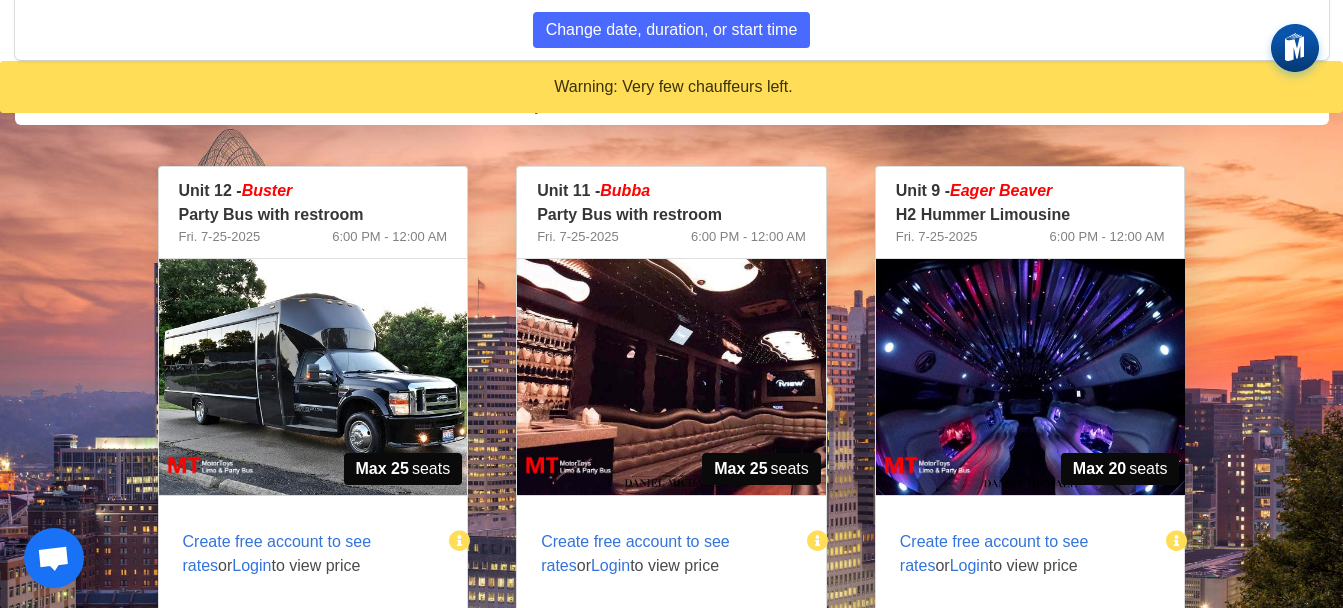 click at bounding box center (313, 377) 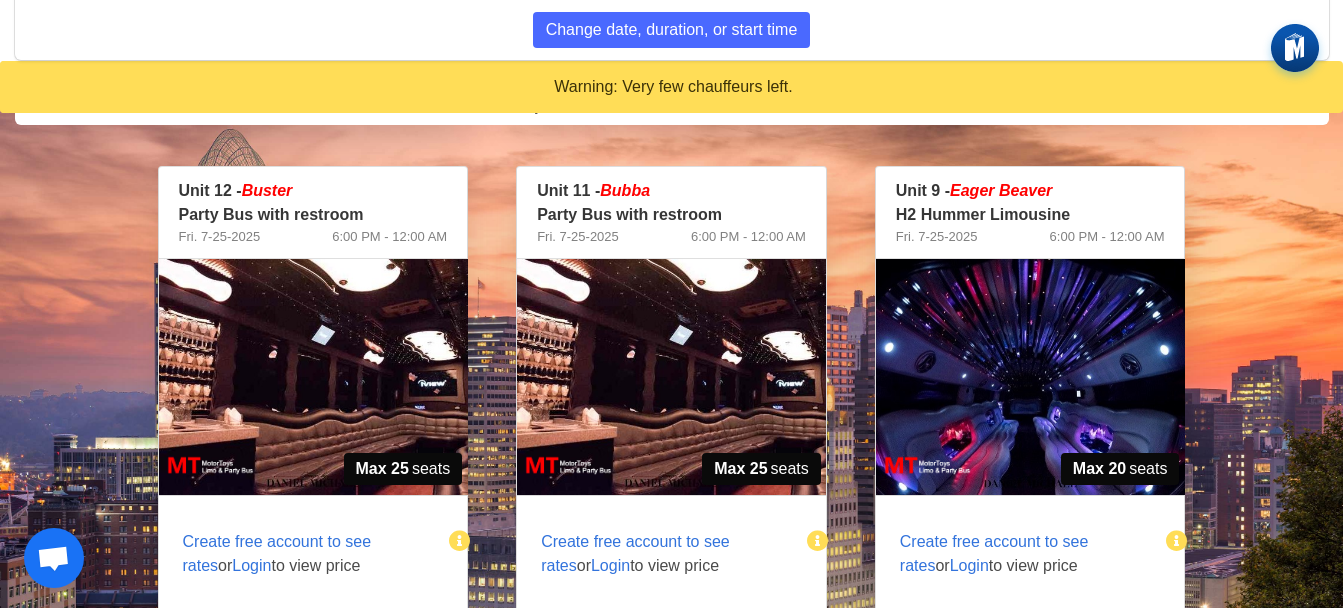 click at bounding box center [313, 377] 